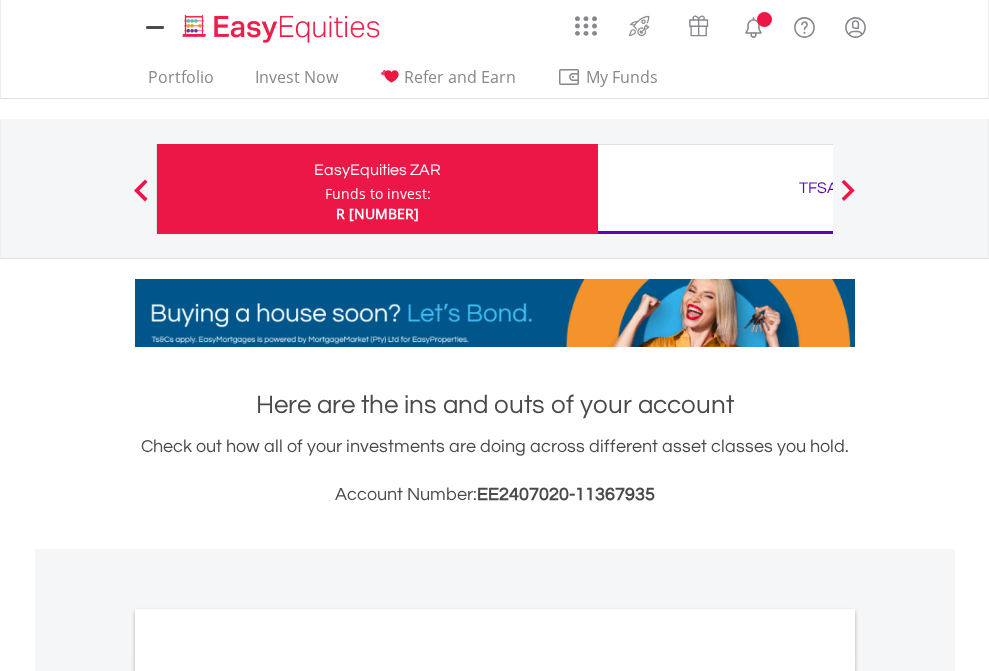 scroll, scrollTop: 0, scrollLeft: 0, axis: both 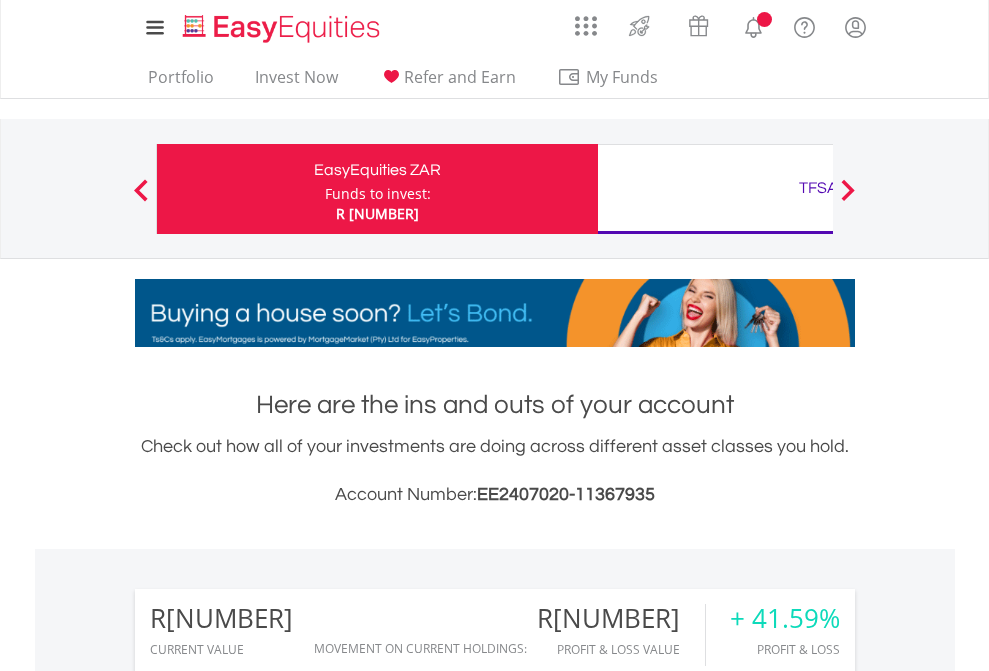 click on "Funds to invest:" at bounding box center (378, 194) 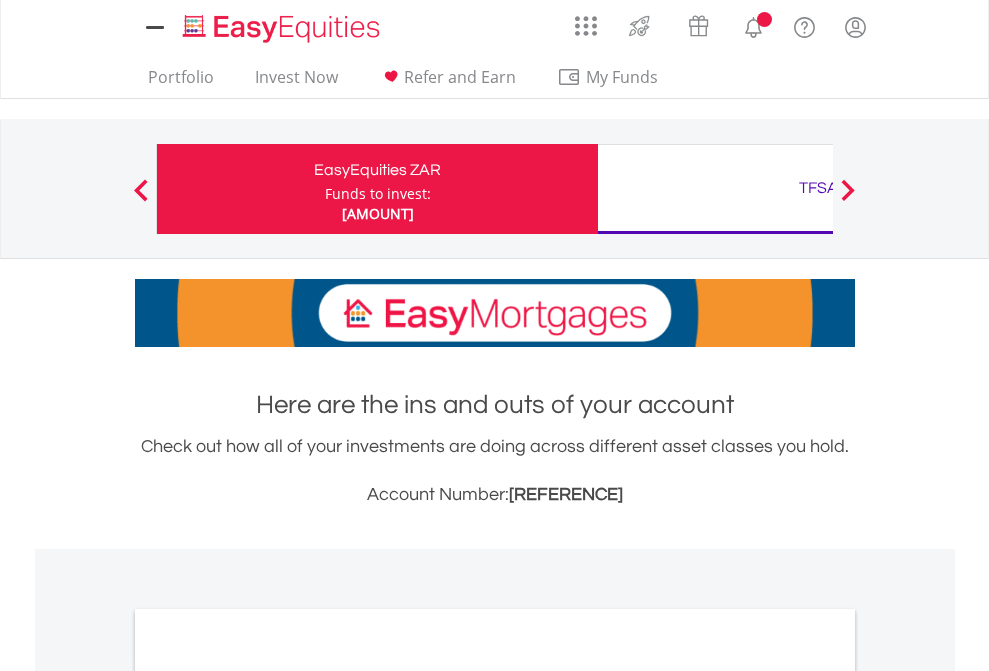 scroll, scrollTop: 0, scrollLeft: 0, axis: both 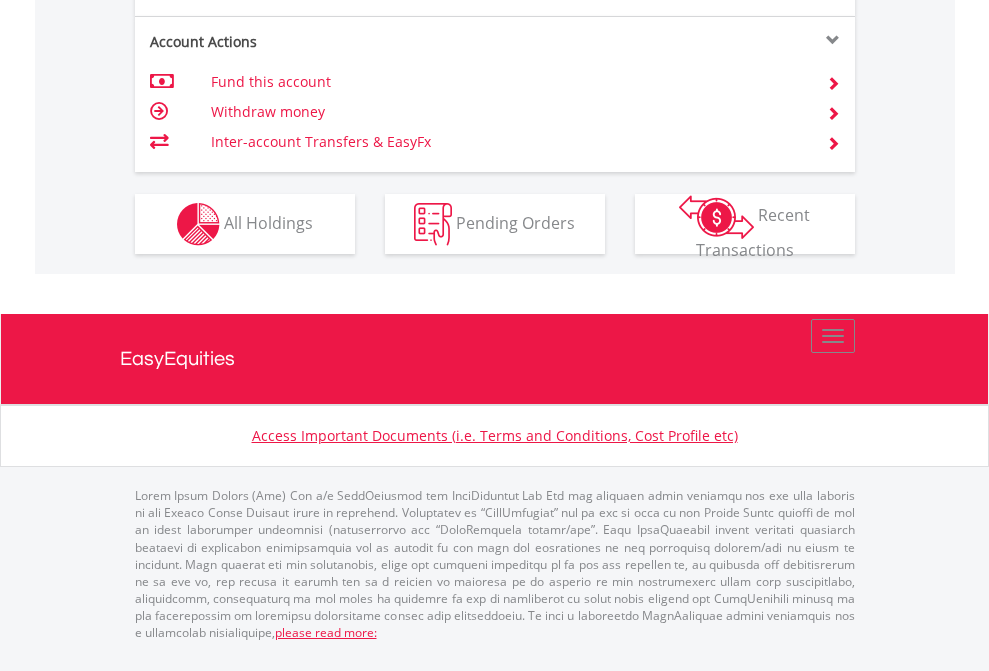 click on "Investment types" at bounding box center [706, -337] 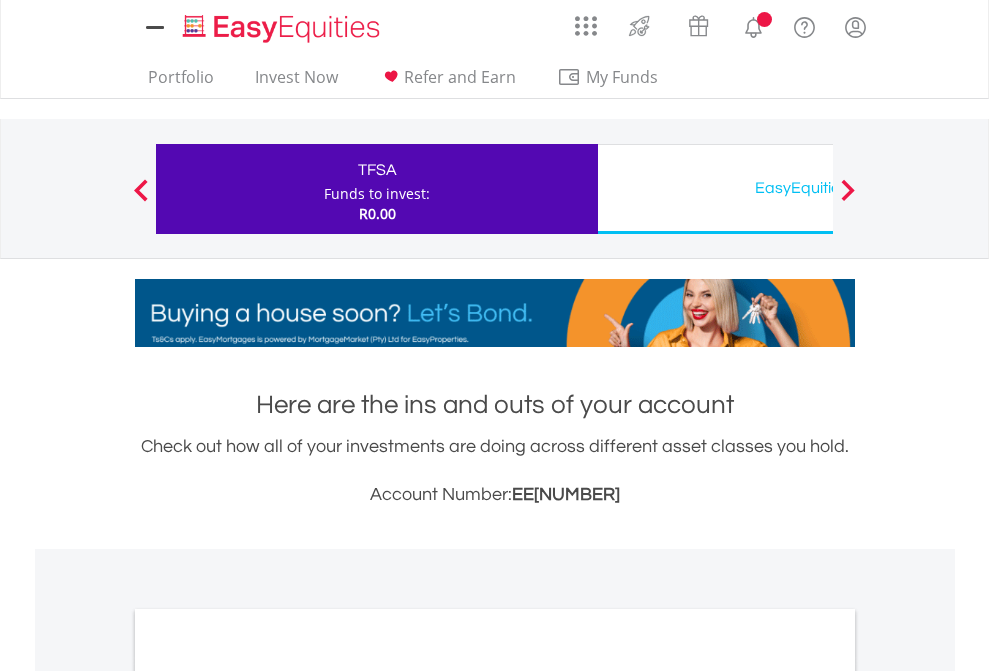 scroll, scrollTop: 0, scrollLeft: 0, axis: both 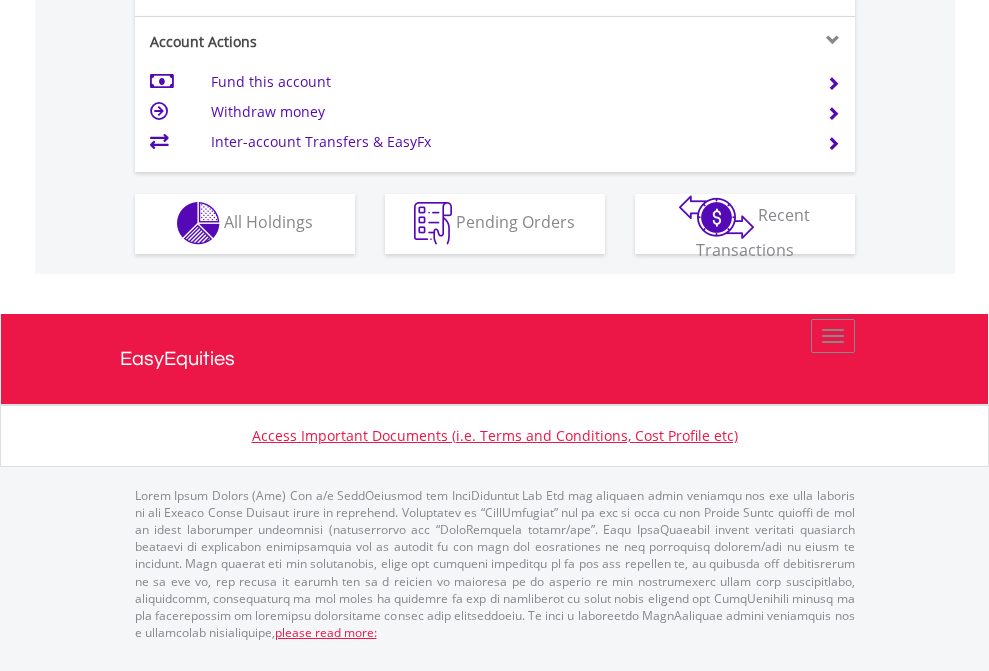 click on "Investment types" at bounding box center (706, -353) 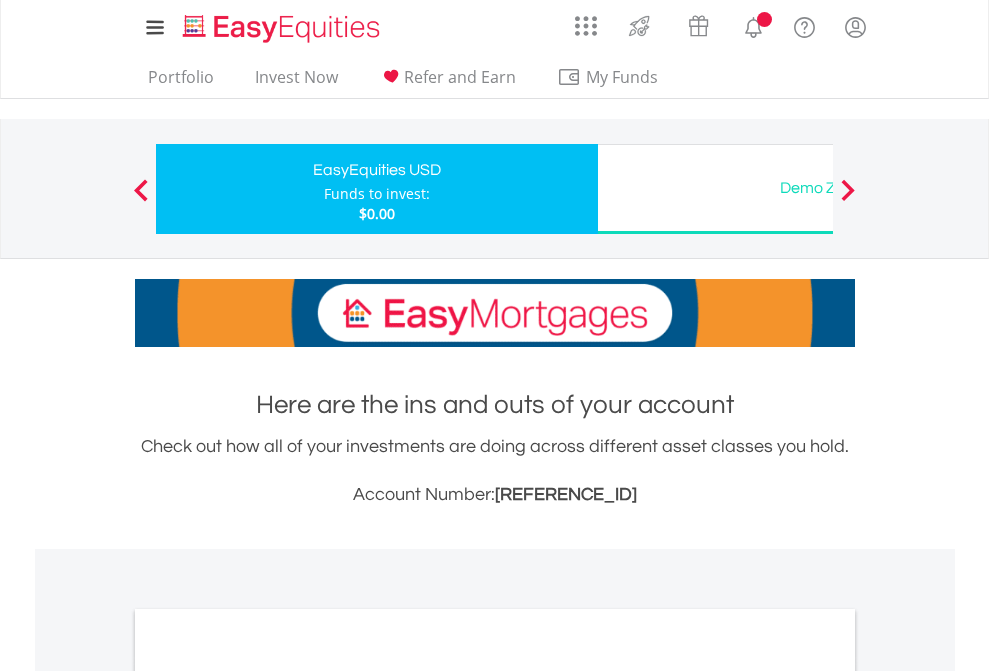 scroll, scrollTop: 0, scrollLeft: 0, axis: both 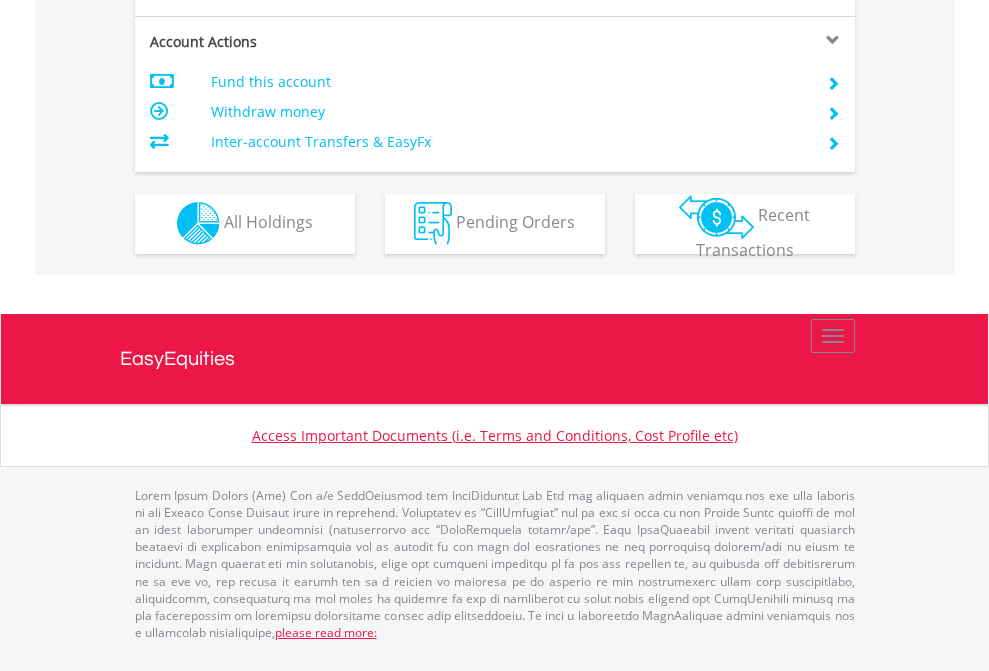 click on "Investment types" at bounding box center (706, -353) 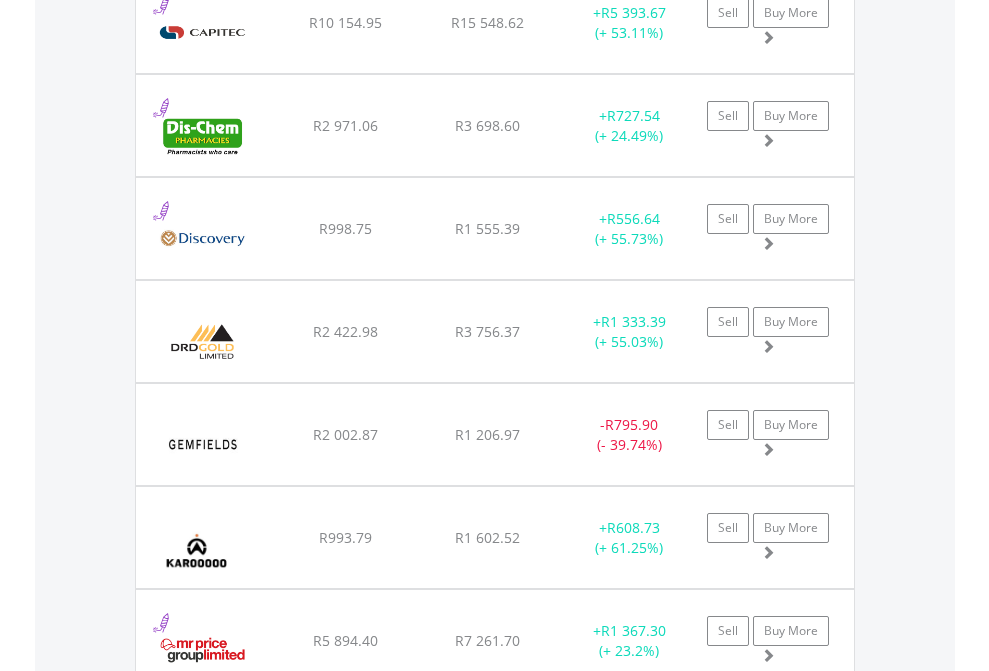 scroll, scrollTop: 2265, scrollLeft: 0, axis: vertical 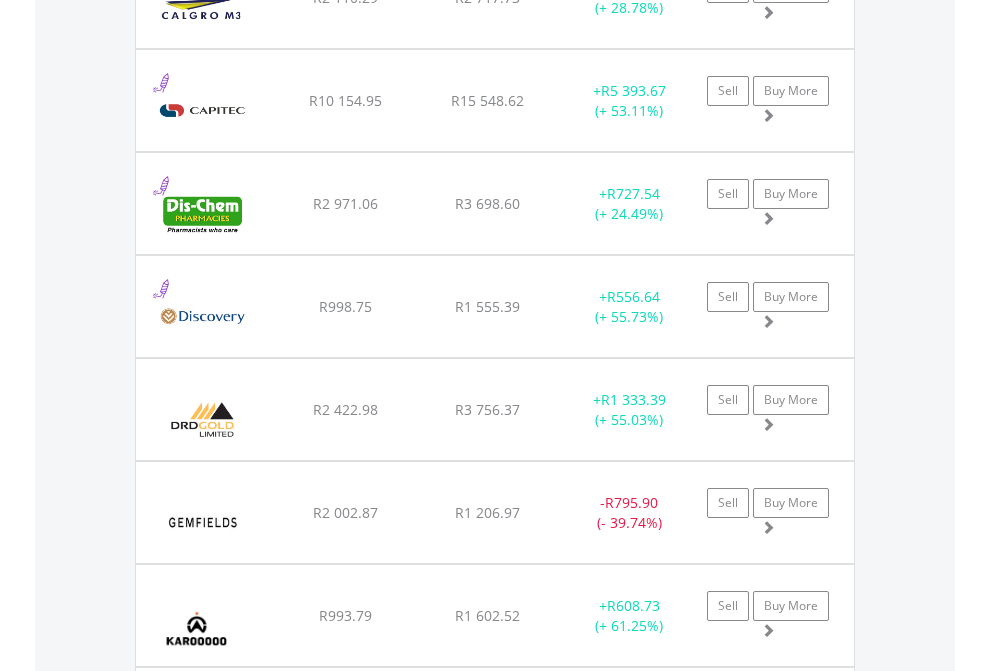 click on "TFSA" at bounding box center (818, -2077) 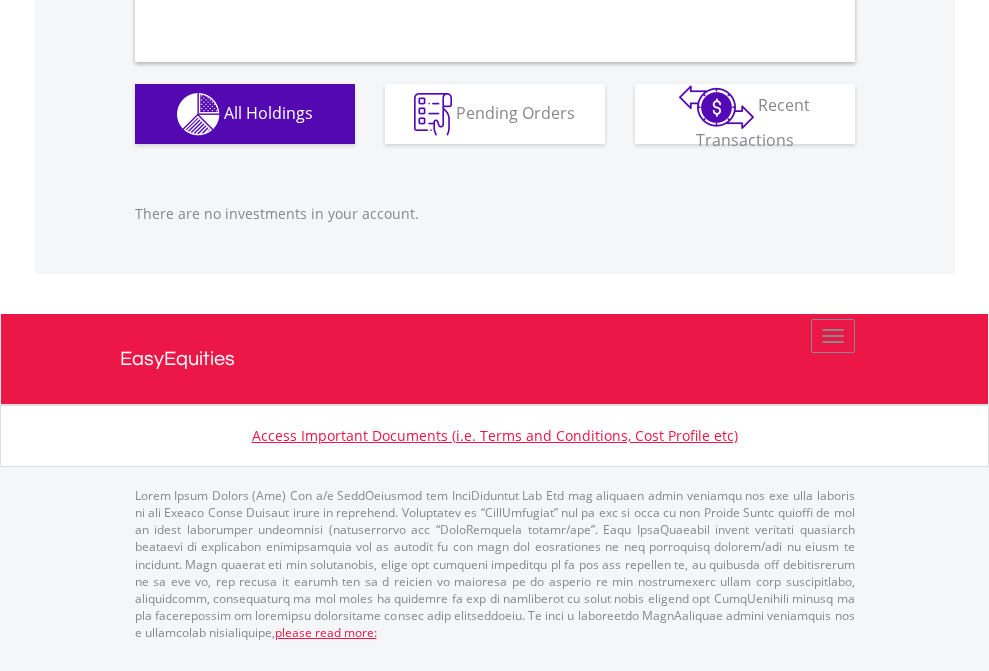 scroll, scrollTop: 1980, scrollLeft: 0, axis: vertical 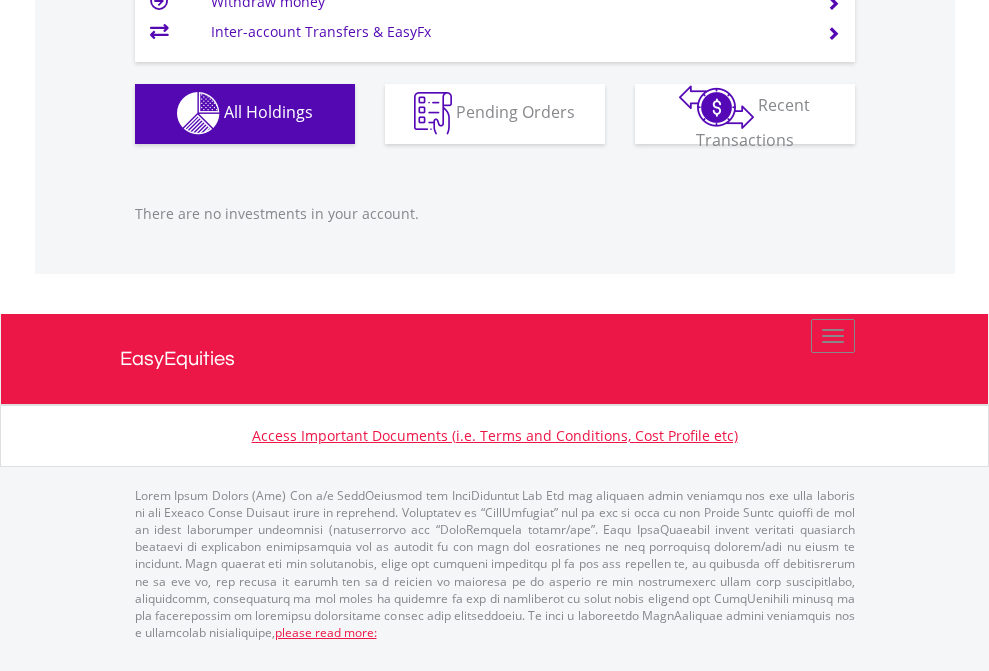 click on "EasyEquities USD" at bounding box center (818, -1142) 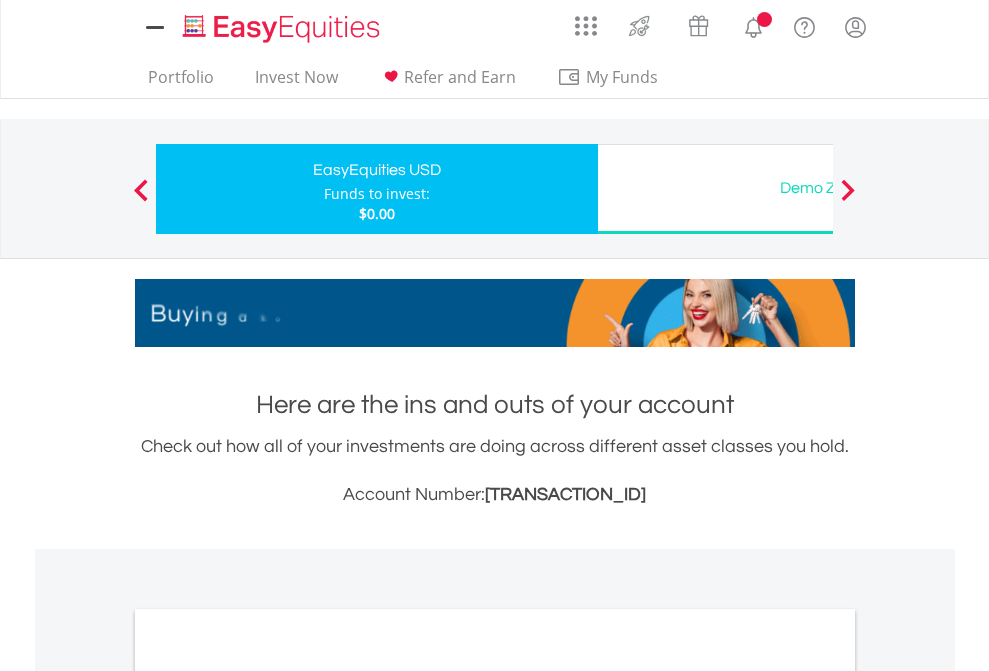 scroll, scrollTop: 0, scrollLeft: 0, axis: both 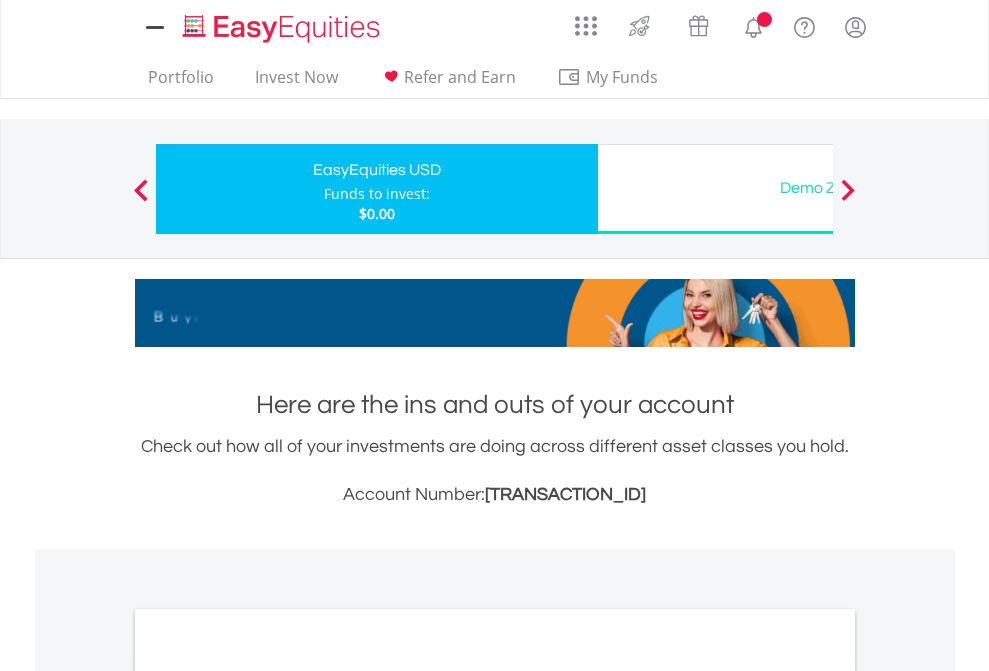 click on "All Holdings" at bounding box center (268, 1096) 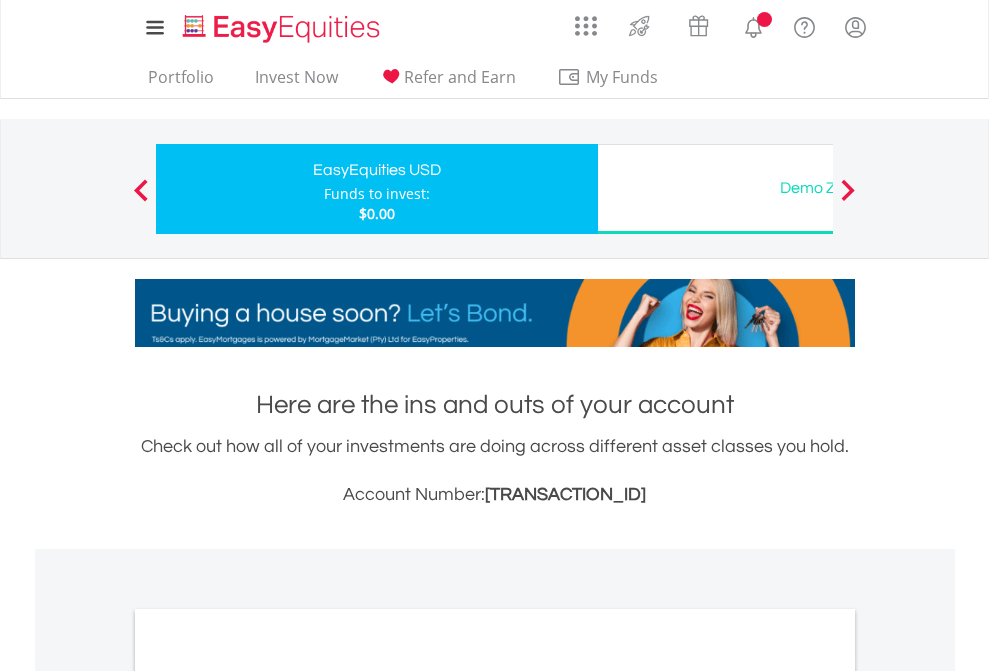 scroll, scrollTop: 1202, scrollLeft: 0, axis: vertical 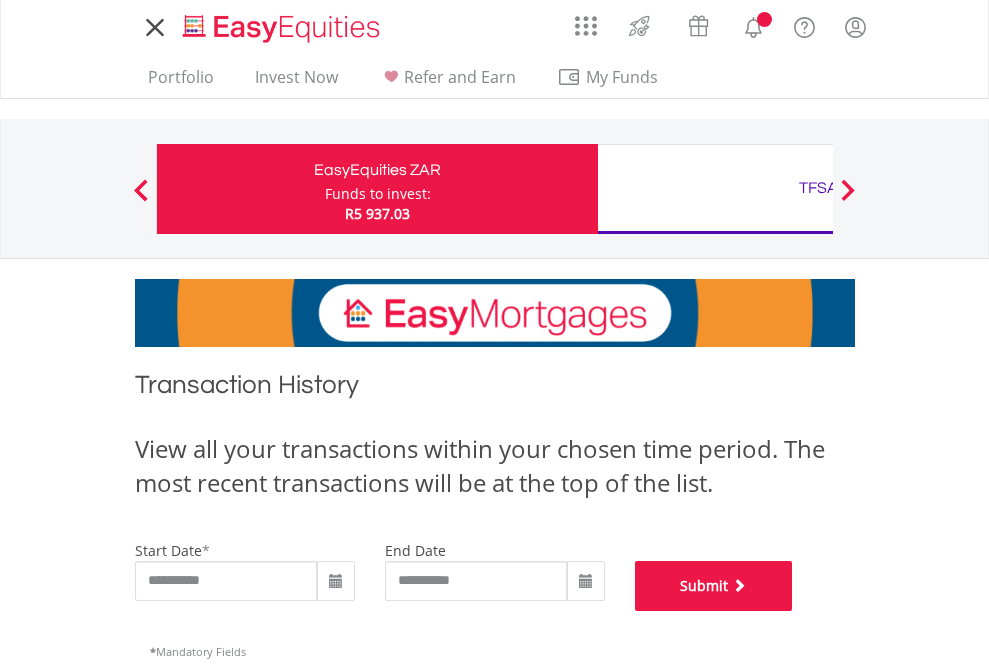 click on "Submit" at bounding box center (714, 586) 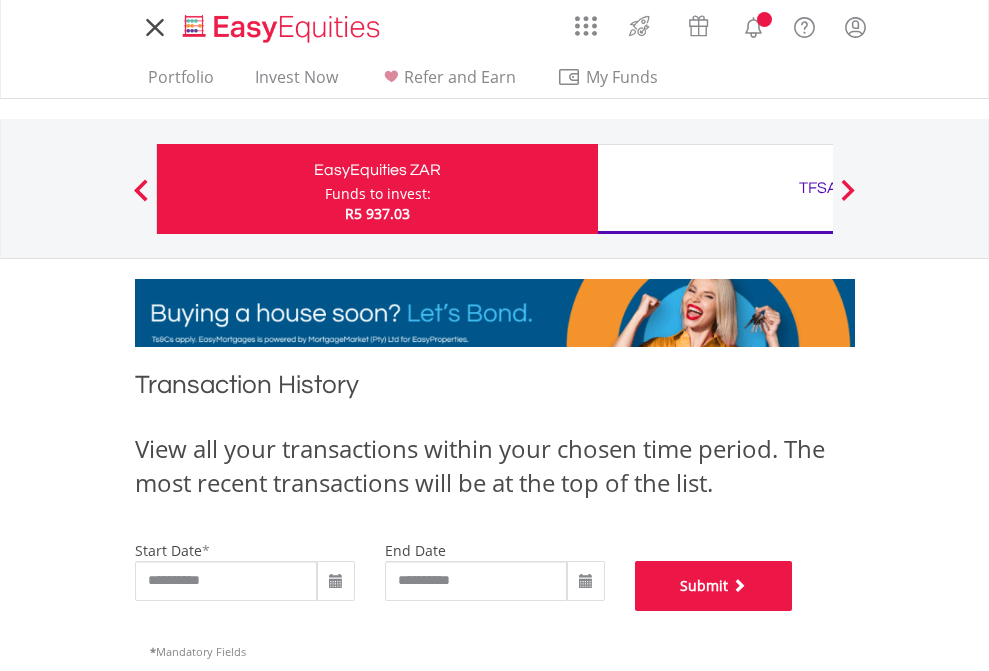 scroll, scrollTop: 811, scrollLeft: 0, axis: vertical 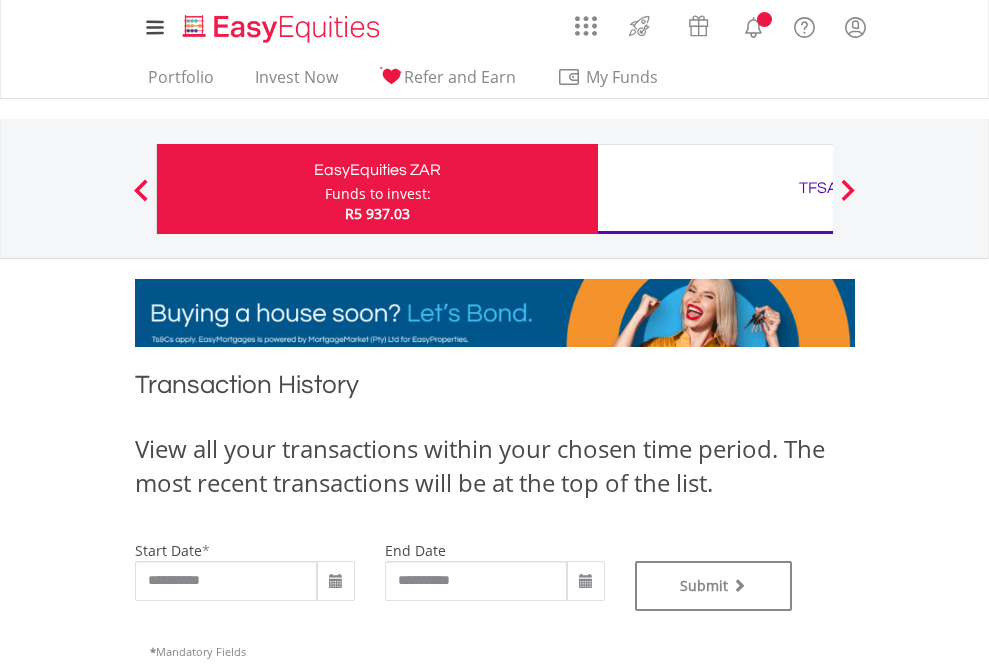 click on "TFSA" at bounding box center (818, 188) 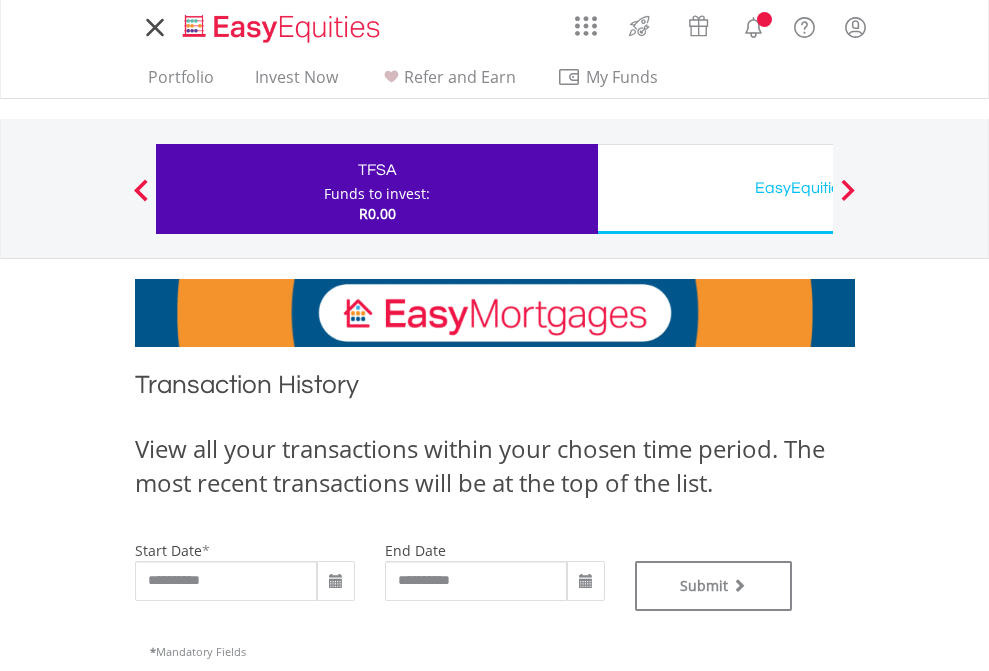 scroll, scrollTop: 0, scrollLeft: 0, axis: both 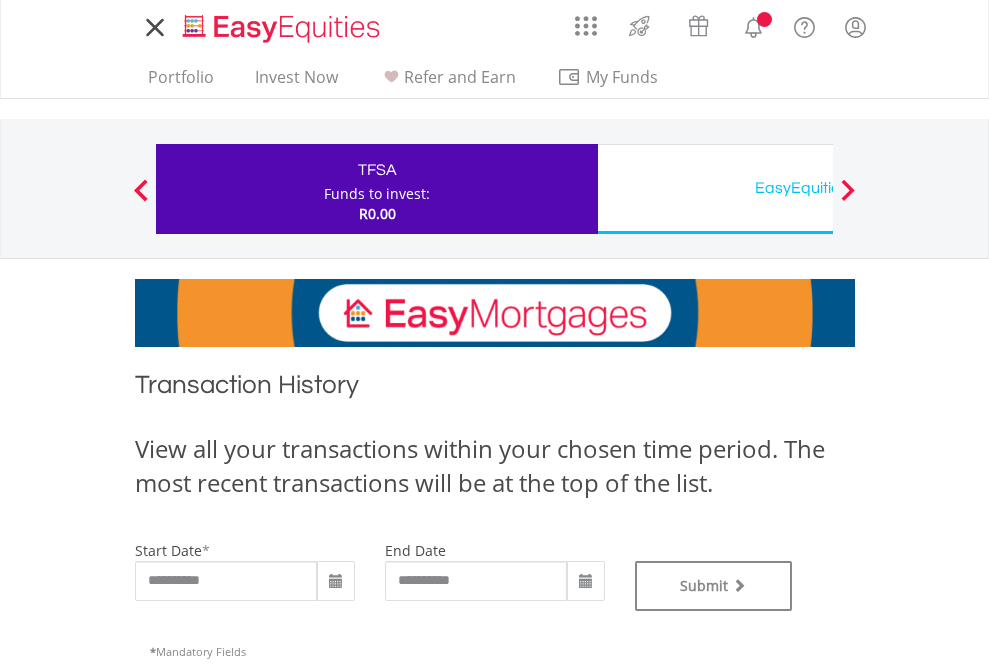 type on "**********" 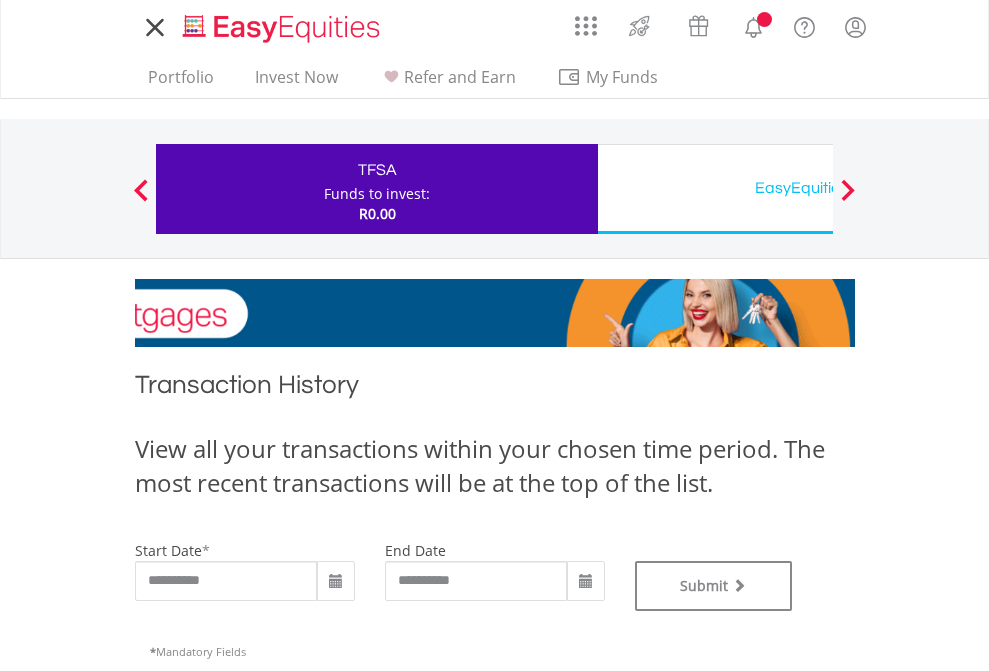 type on "**********" 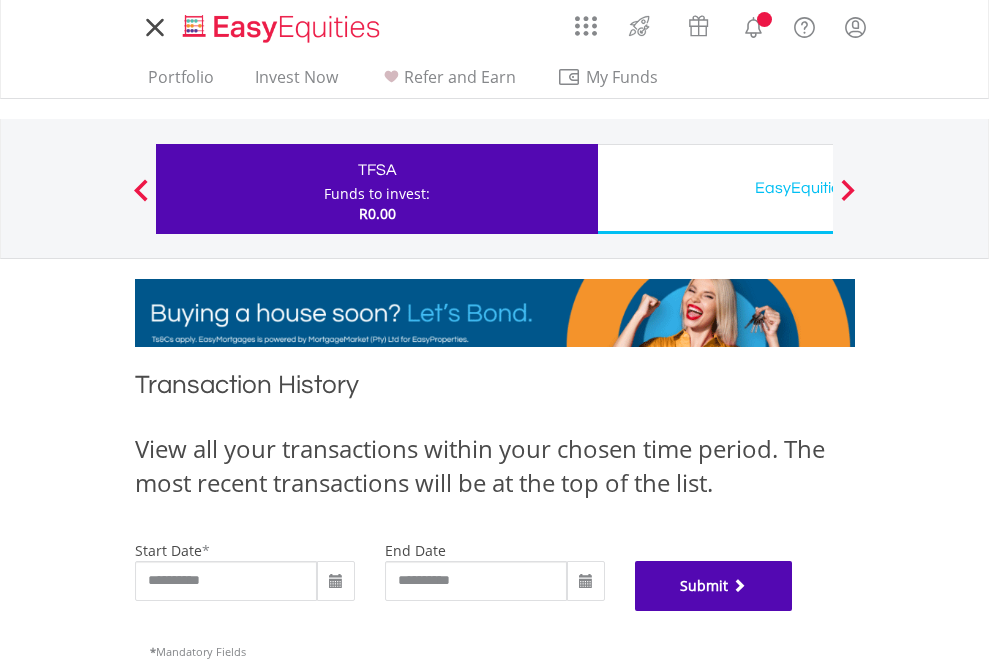 click on "Submit" at bounding box center (714, 586) 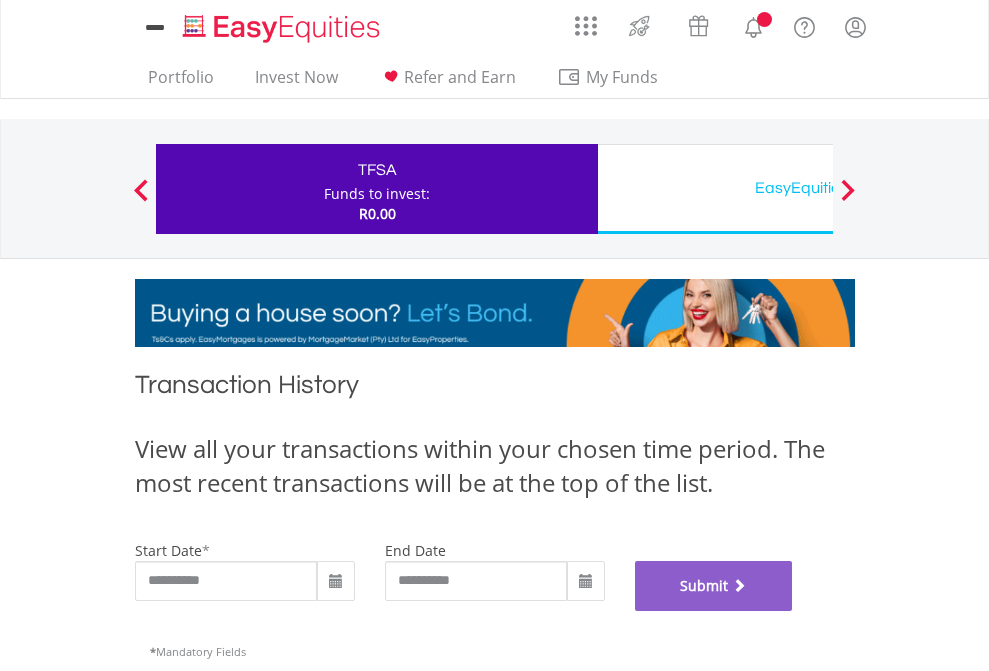 scroll, scrollTop: 811, scrollLeft: 0, axis: vertical 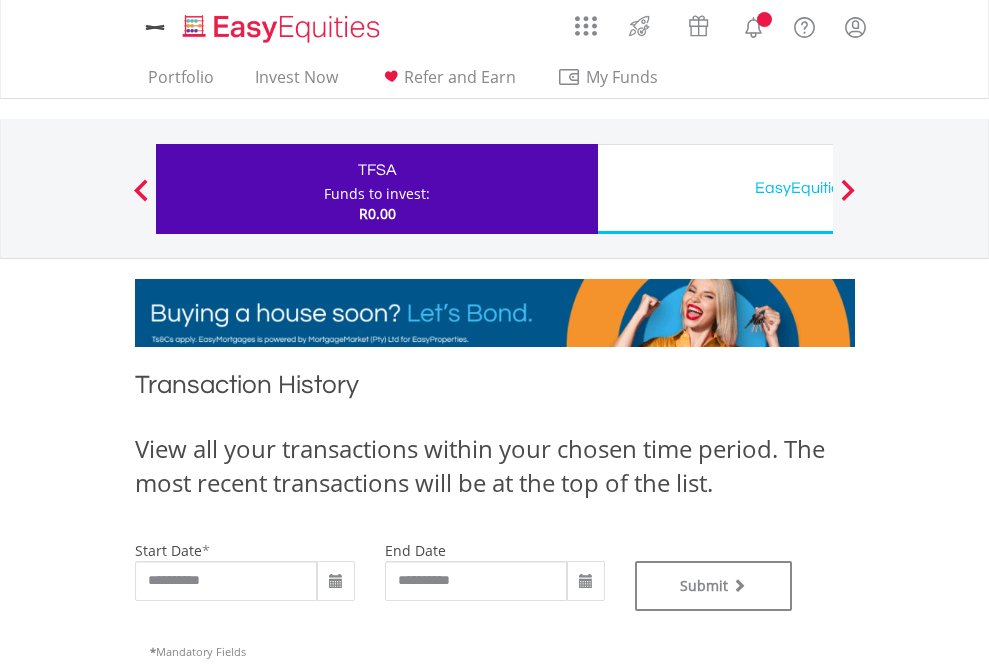 click on "EasyEquities USD" at bounding box center [818, 188] 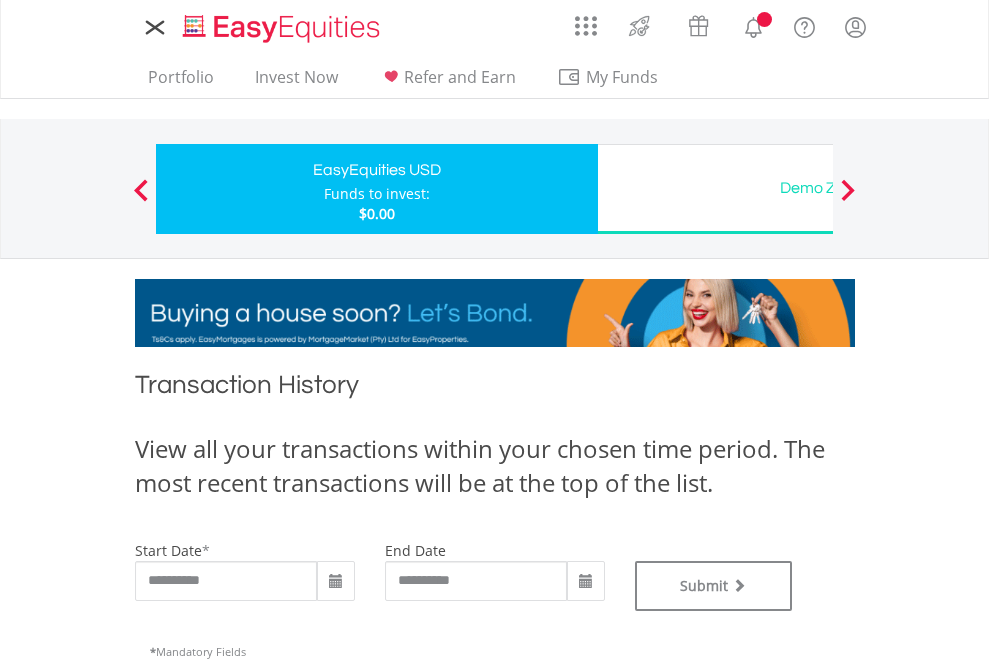 scroll, scrollTop: 0, scrollLeft: 0, axis: both 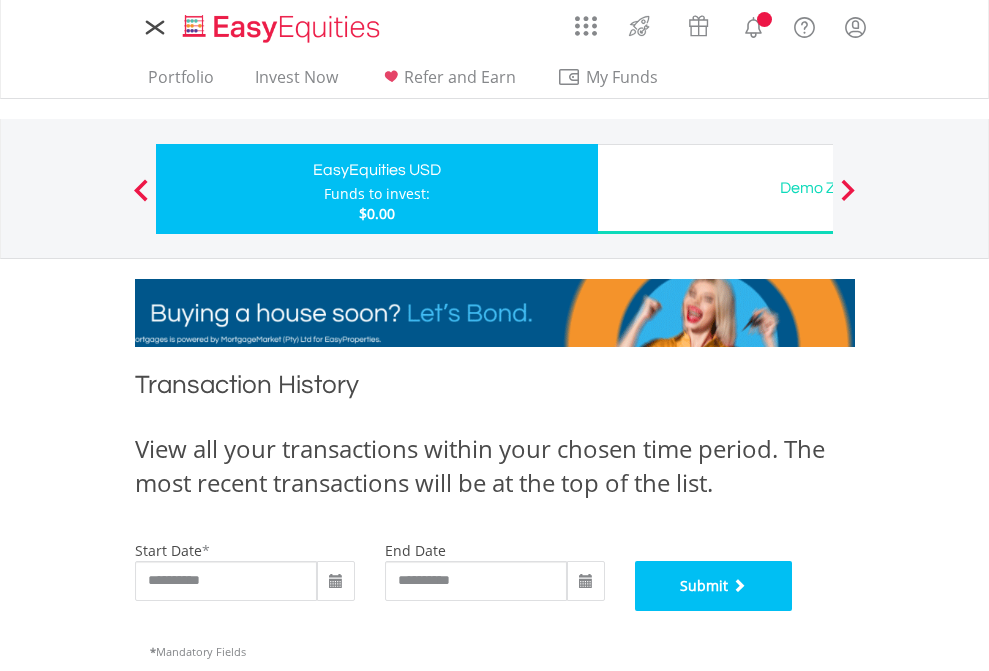 click on "Submit" at bounding box center (714, 586) 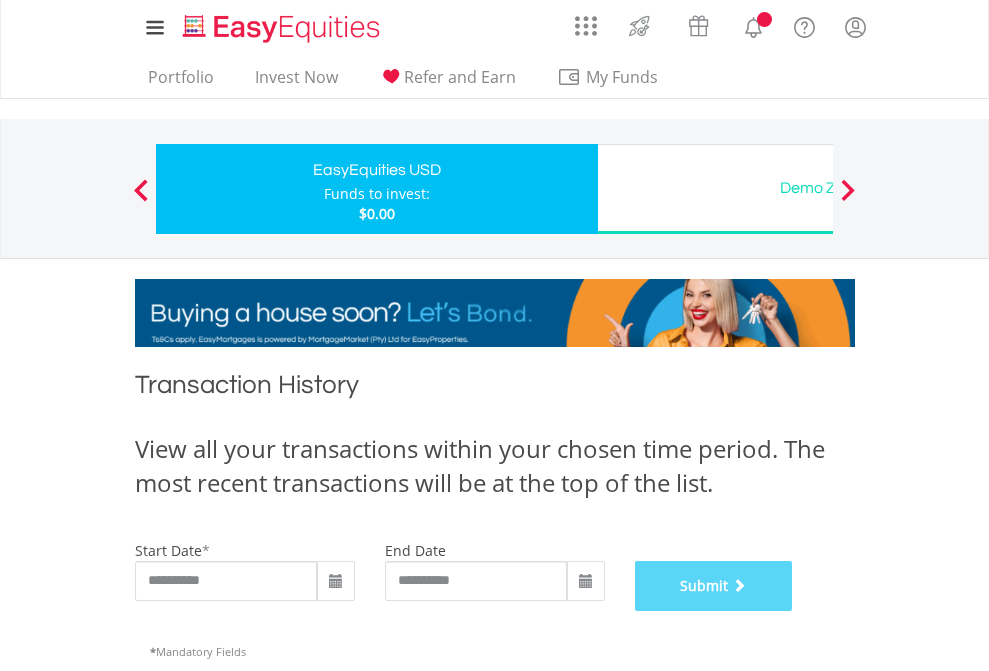 scroll, scrollTop: 811, scrollLeft: 0, axis: vertical 